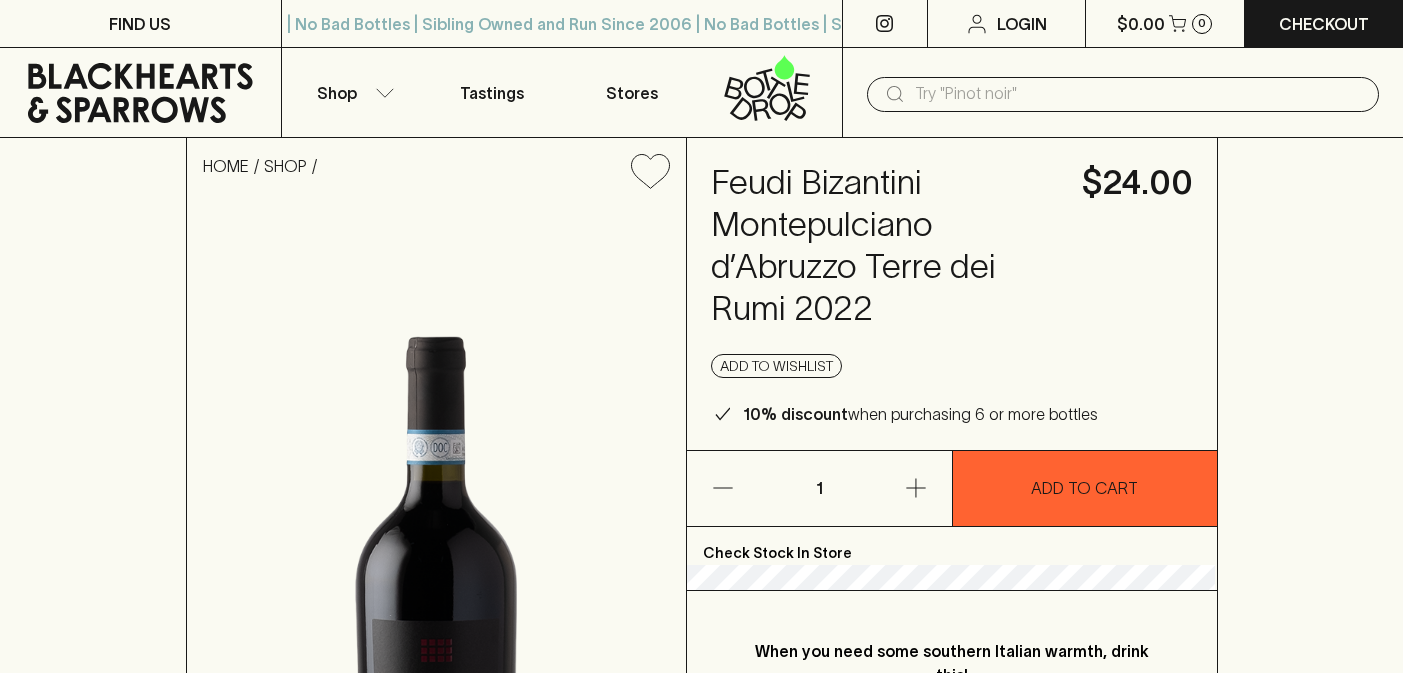 scroll, scrollTop: 0, scrollLeft: 0, axis: both 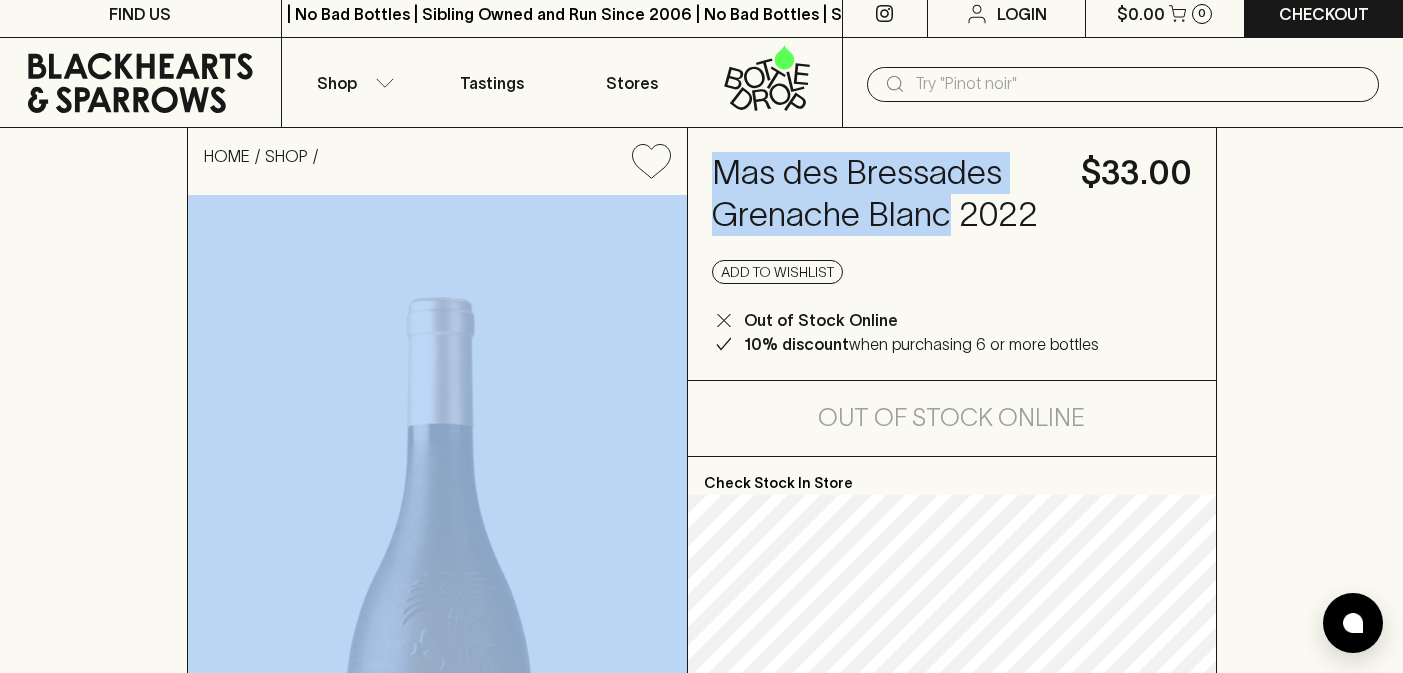 drag, startPoint x: 950, startPoint y: 220, endPoint x: 685, endPoint y: 155, distance: 272.8553 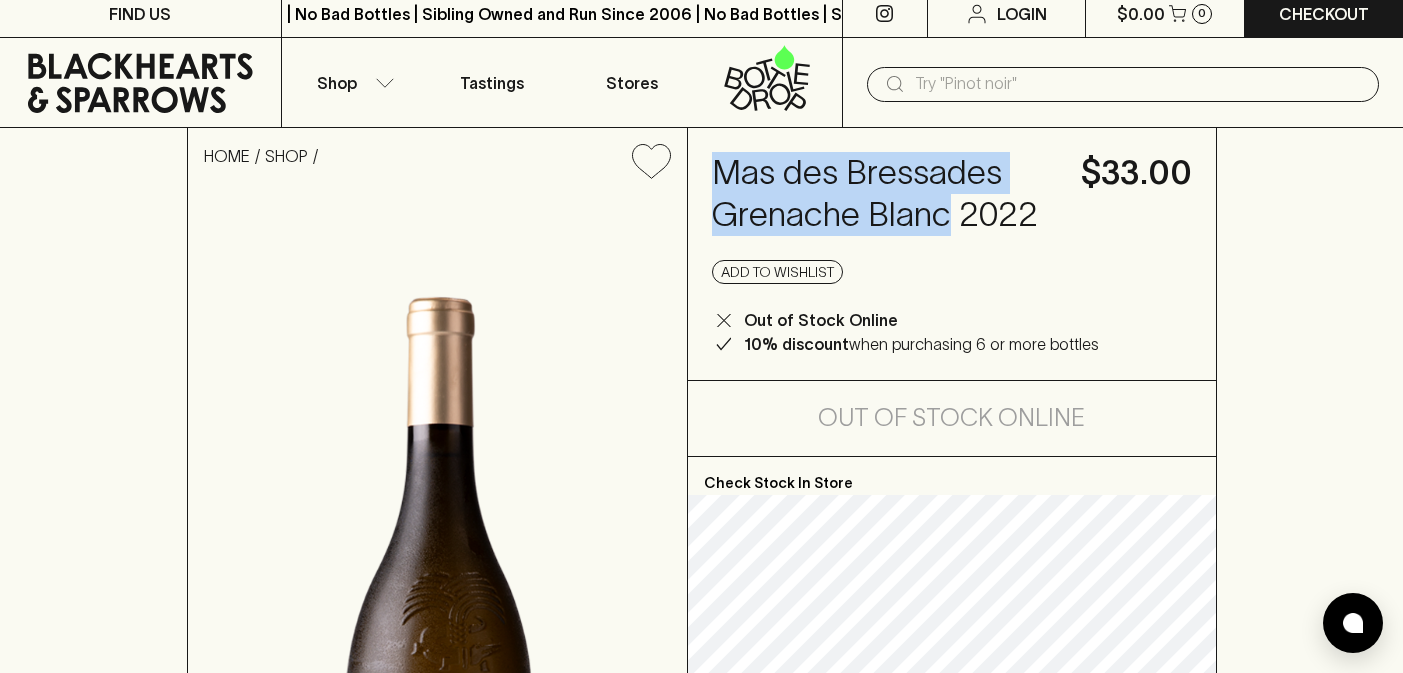drag, startPoint x: 716, startPoint y: 166, endPoint x: 946, endPoint y: 223, distance: 236.95781 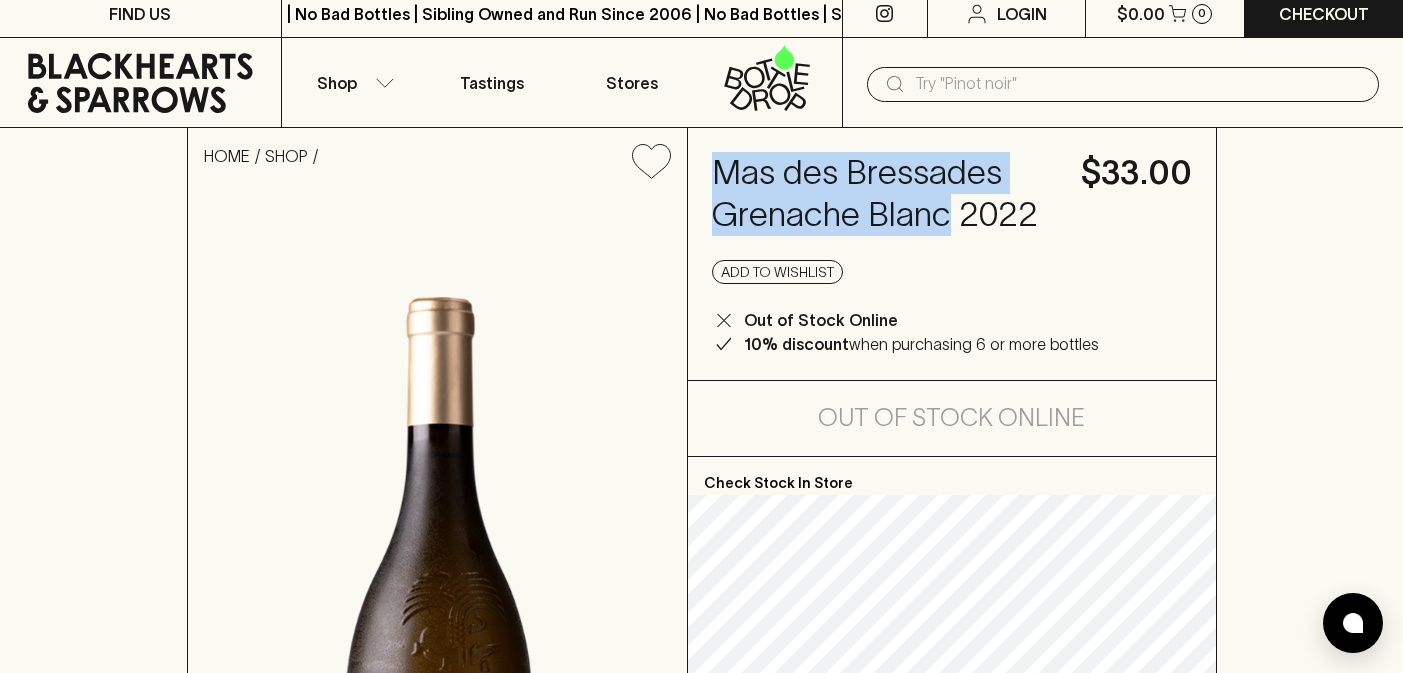 click at bounding box center (1139, 84) 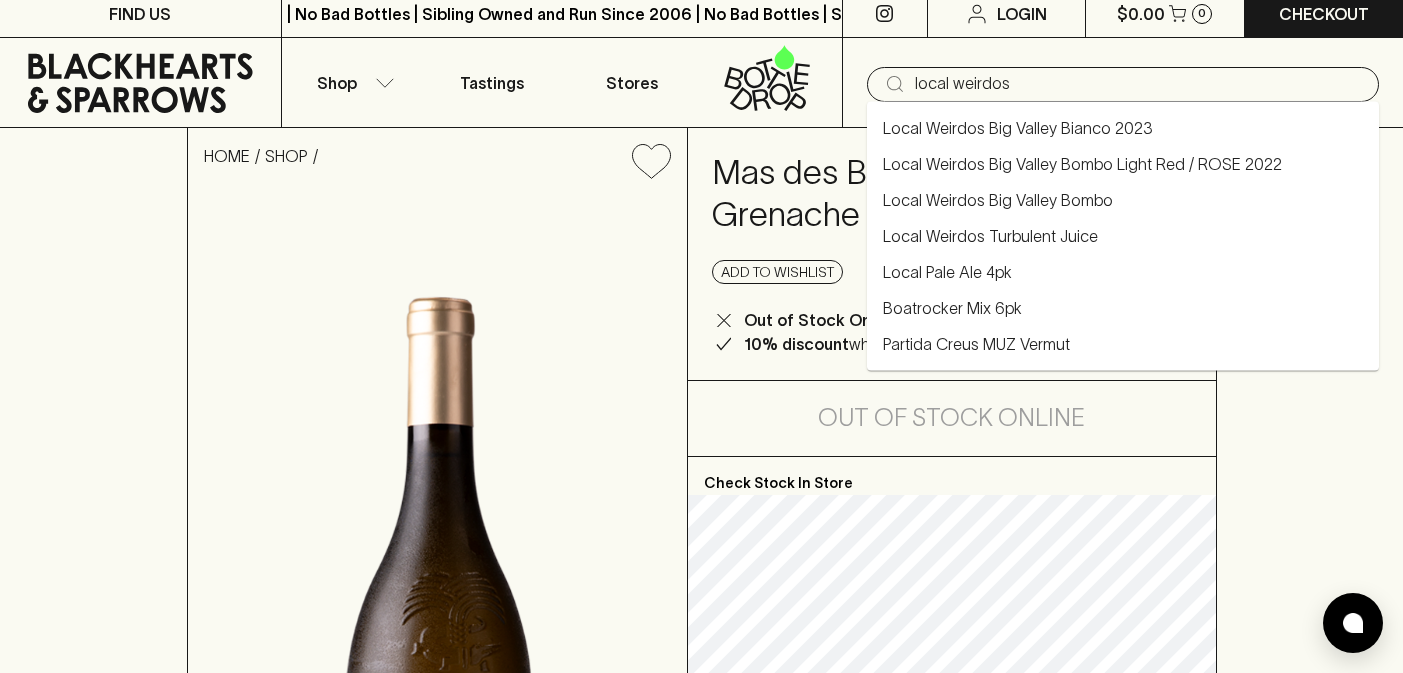 click on "Local Weirdos Big Valley Bianco 2023" at bounding box center (1018, 128) 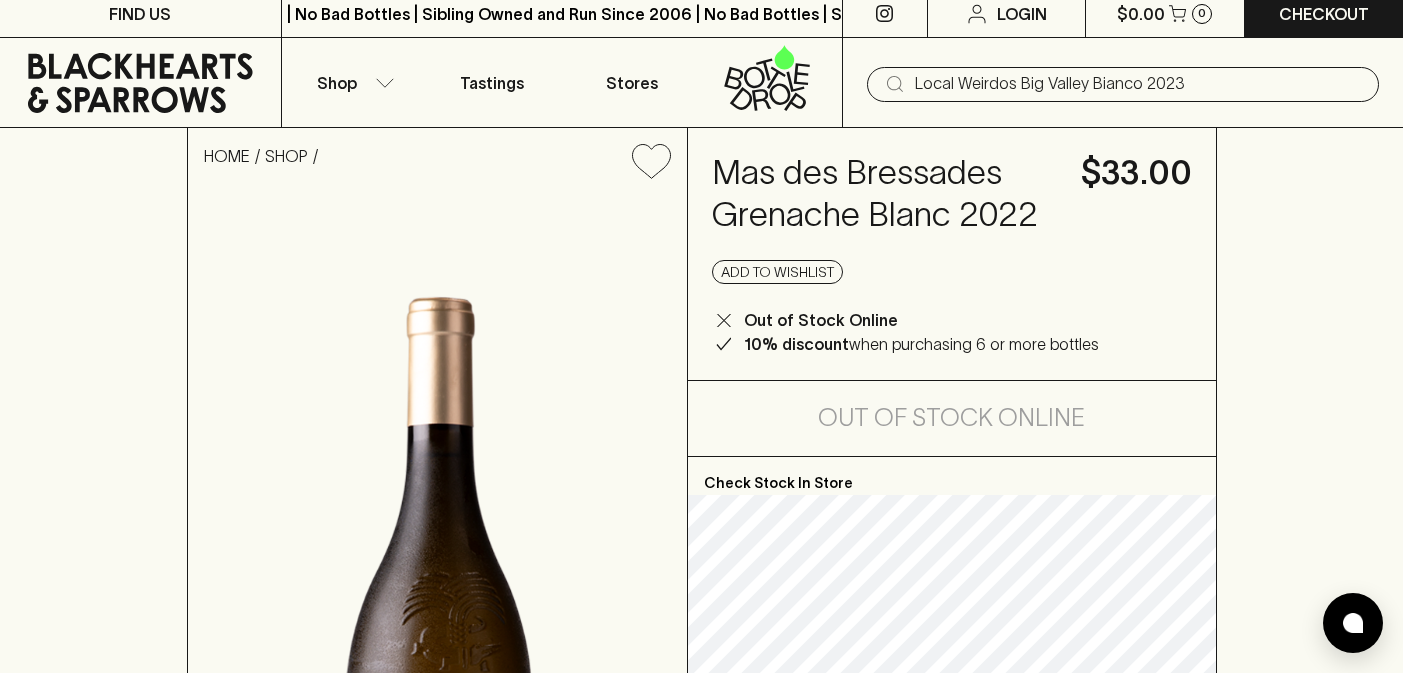 scroll, scrollTop: 0, scrollLeft: 0, axis: both 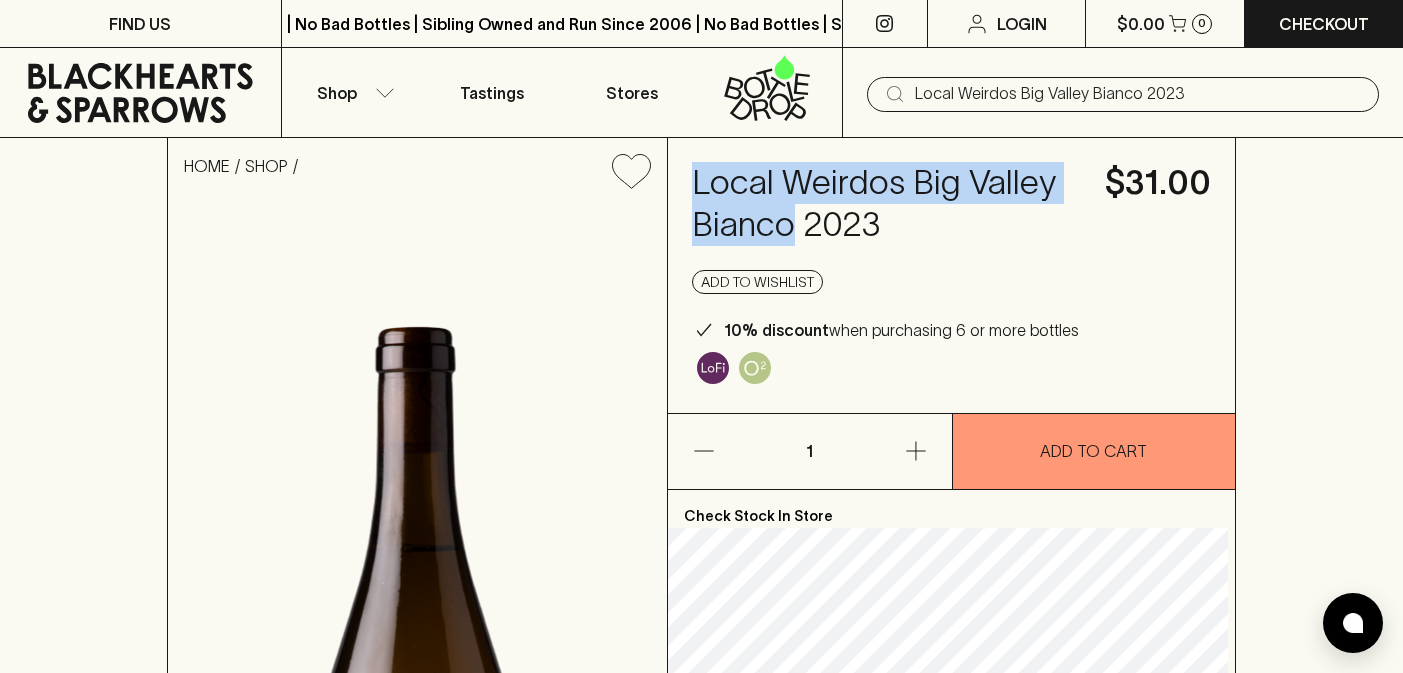 drag, startPoint x: 796, startPoint y: 221, endPoint x: 697, endPoint y: 180, distance: 107.15409 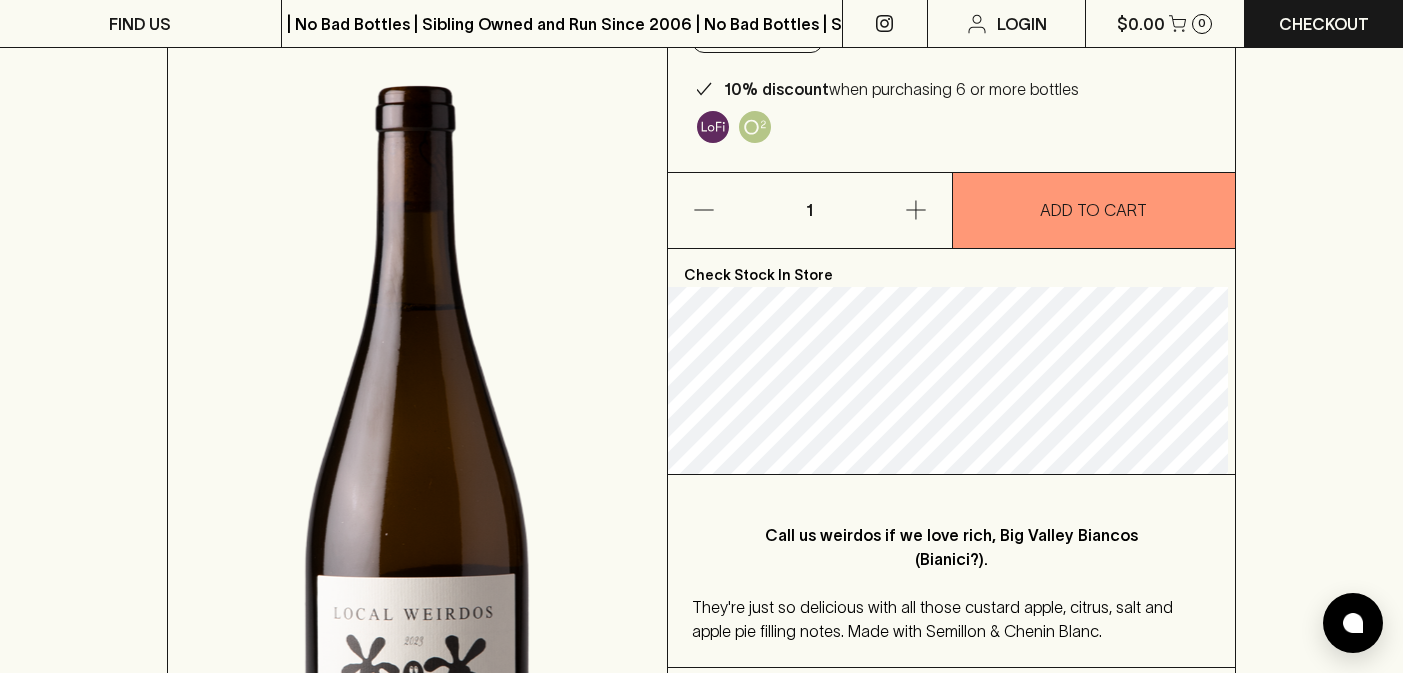 scroll, scrollTop: 0, scrollLeft: 0, axis: both 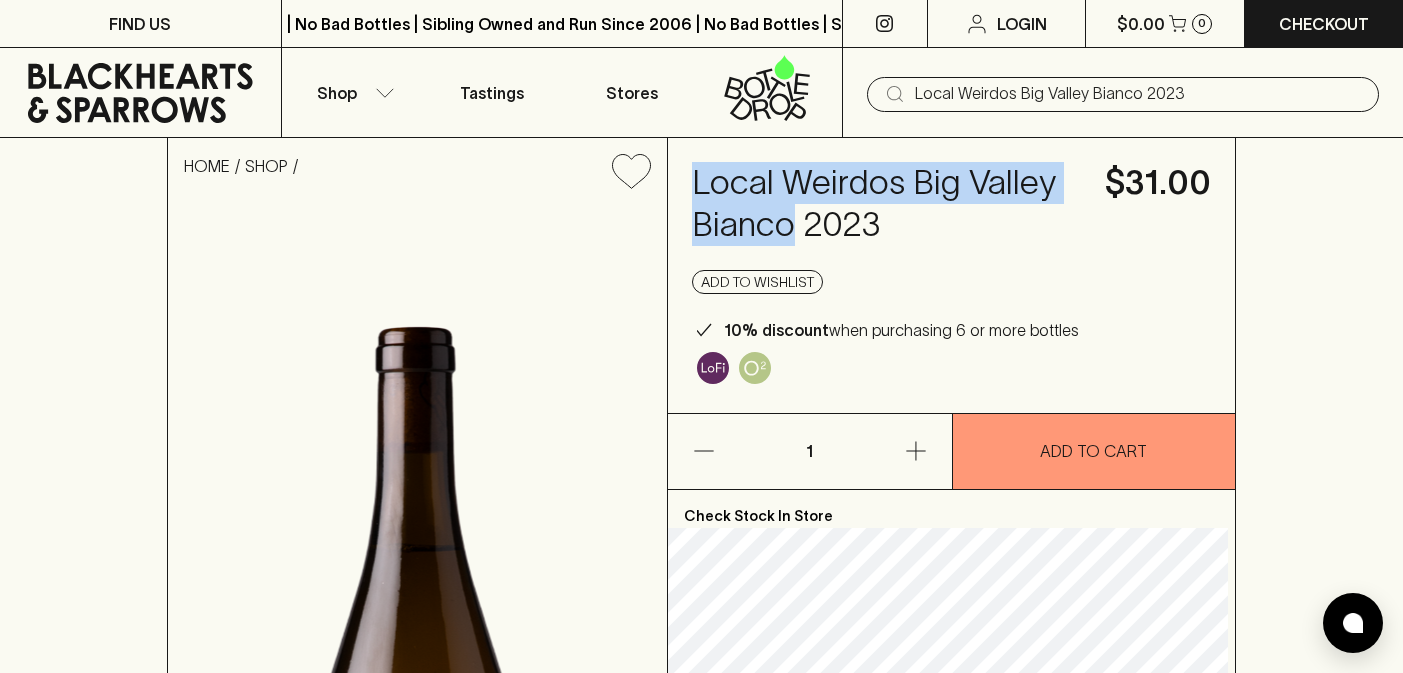 click on "Local Weirdos Big Valley Bianco 2023" at bounding box center (1139, 94) 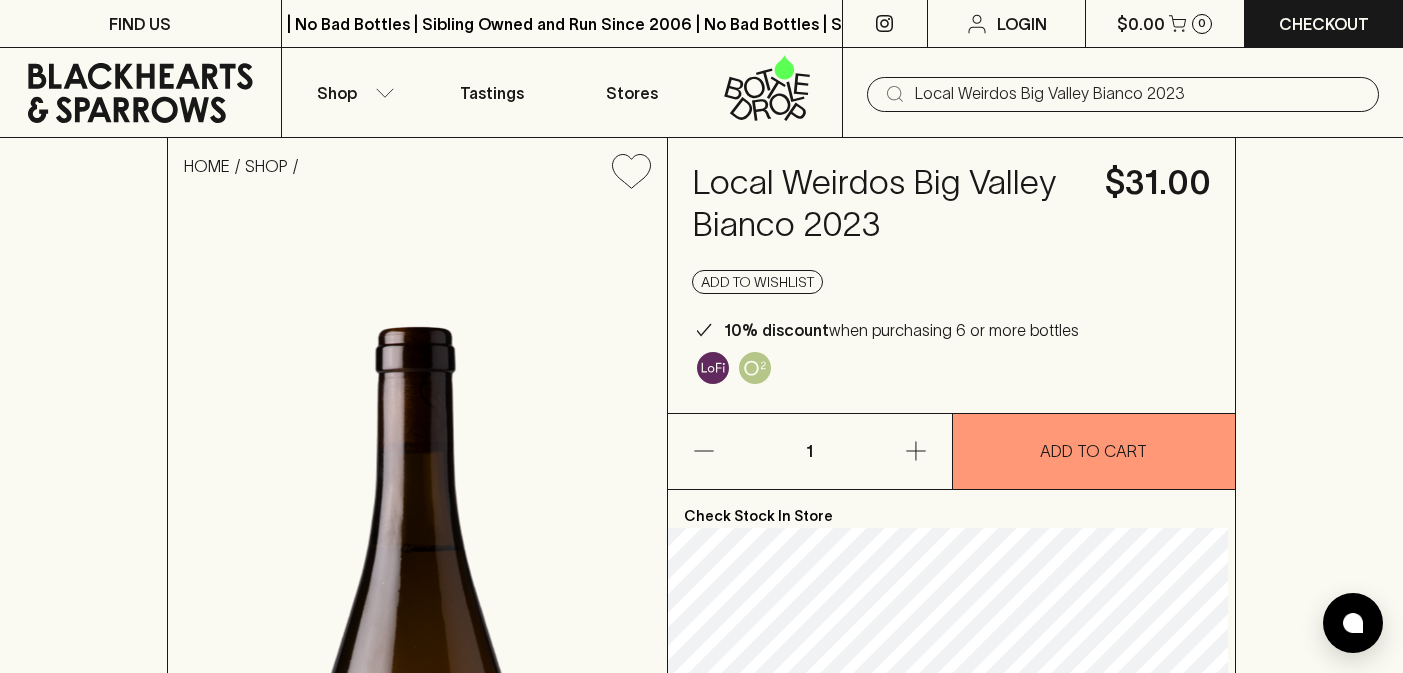 click on "Local Weirdos Big Valley Bianco 2023" at bounding box center [1139, 94] 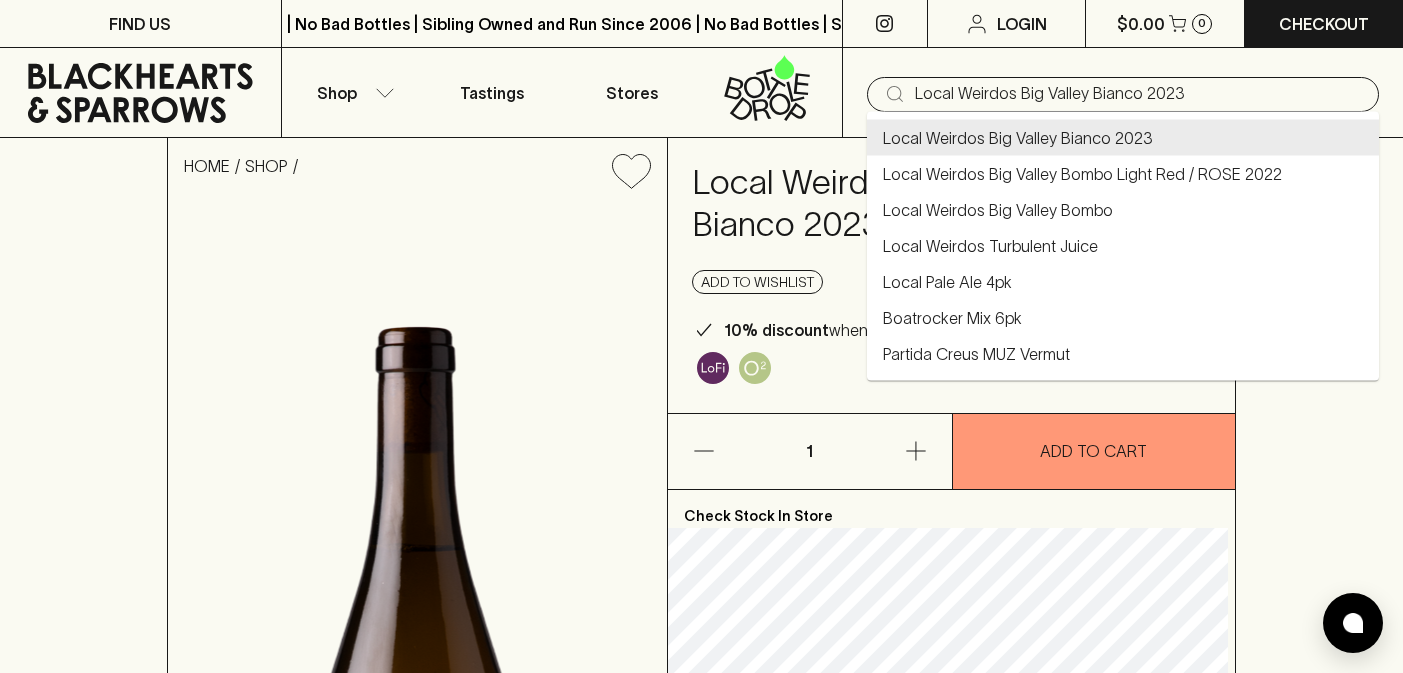click on "Local Weirdos Big Valley Bianco 2023" at bounding box center [1139, 94] 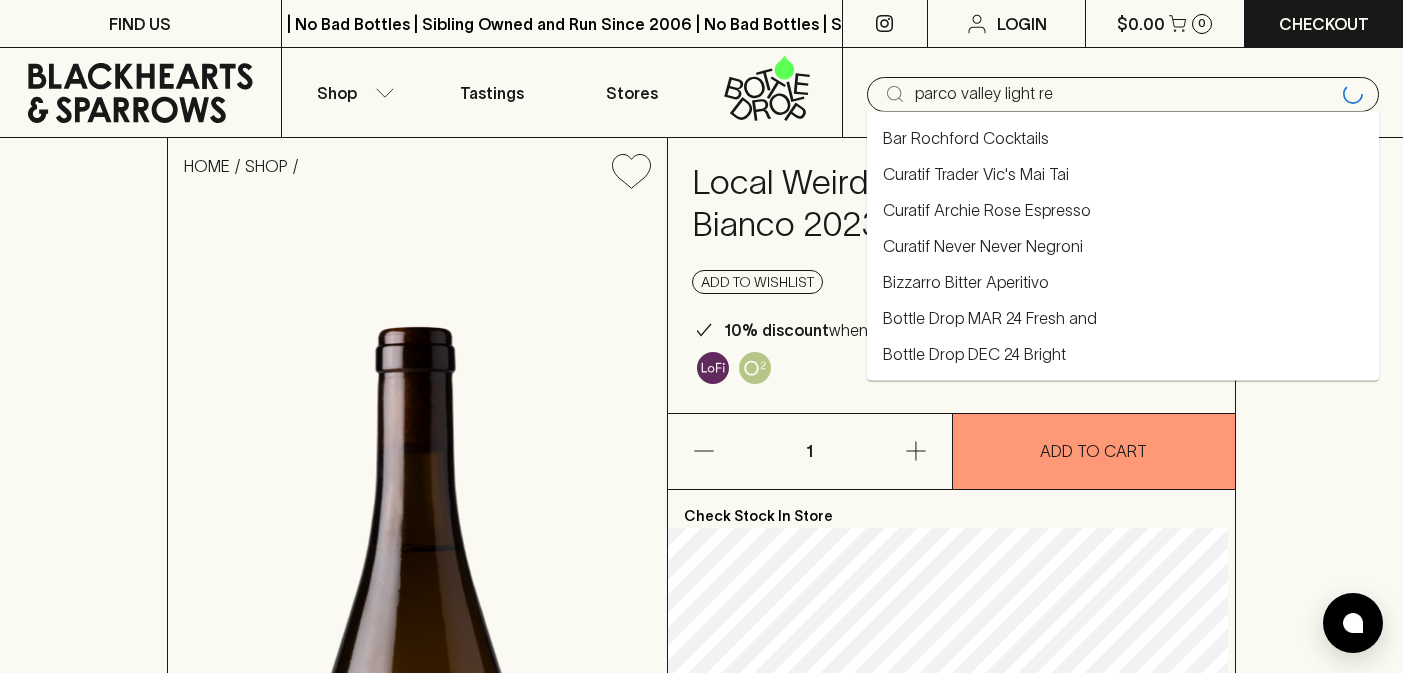 type on "parco valley light red" 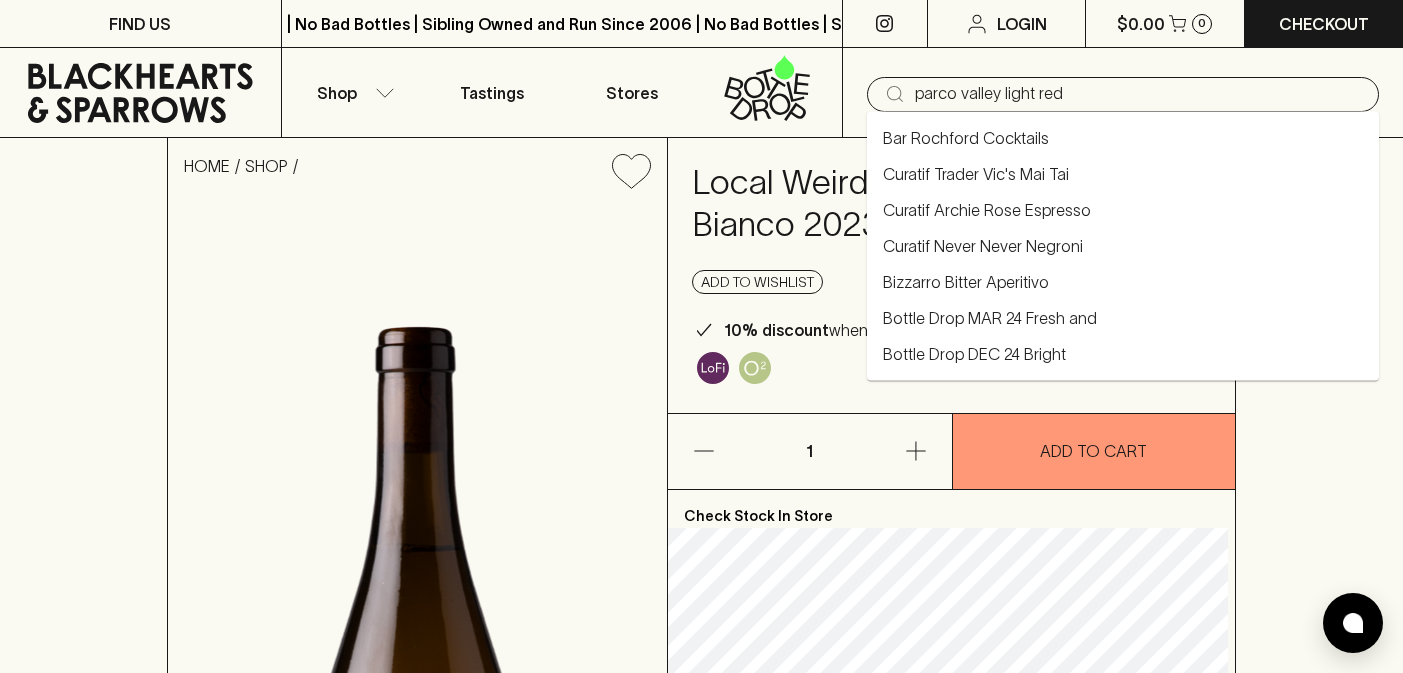 click on "parco valley light red" at bounding box center [1139, 94] 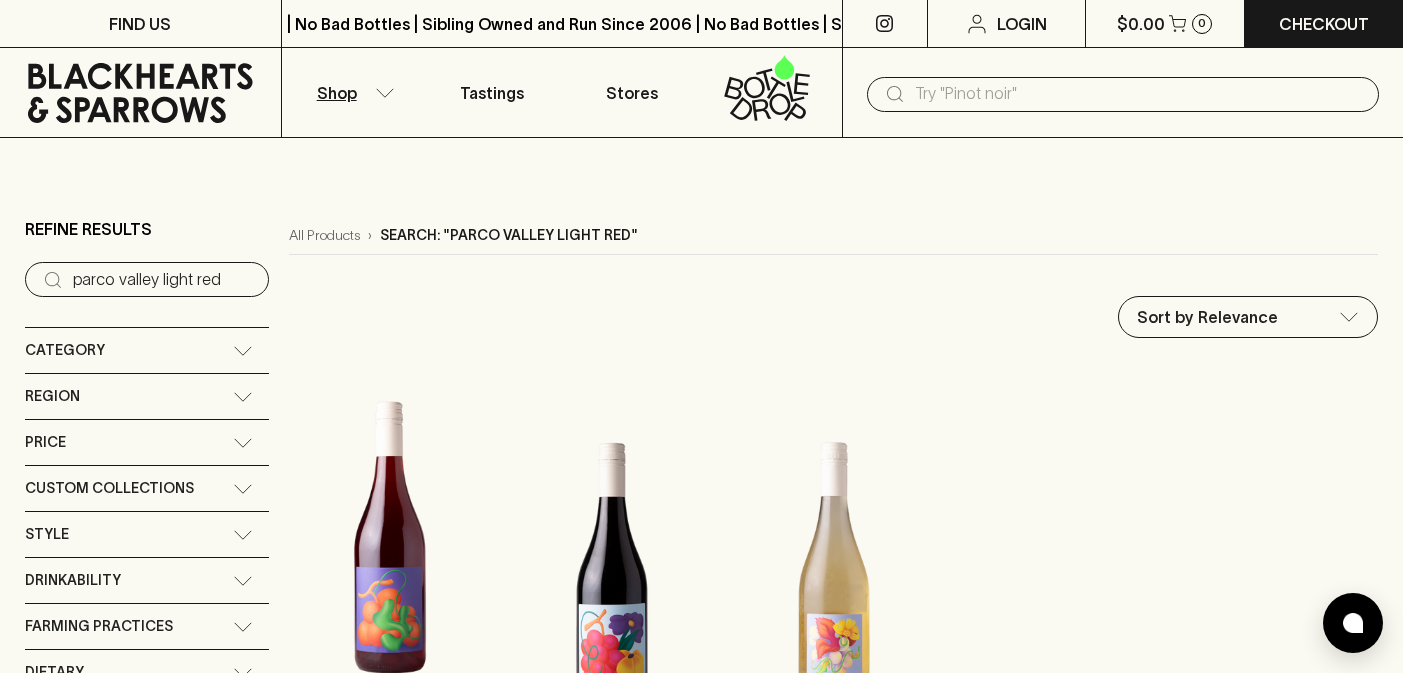 click at bounding box center (390, 538) 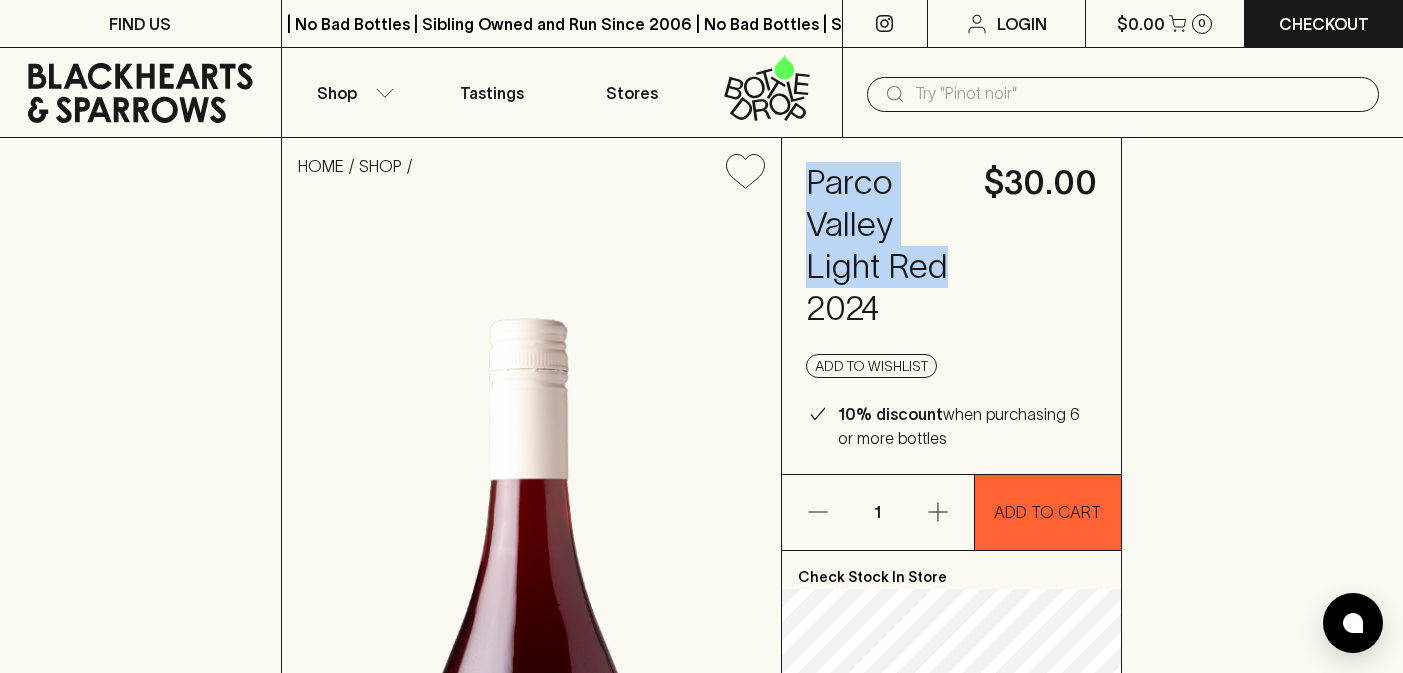 drag, startPoint x: 958, startPoint y: 271, endPoint x: 802, endPoint y: 177, distance: 182.13182 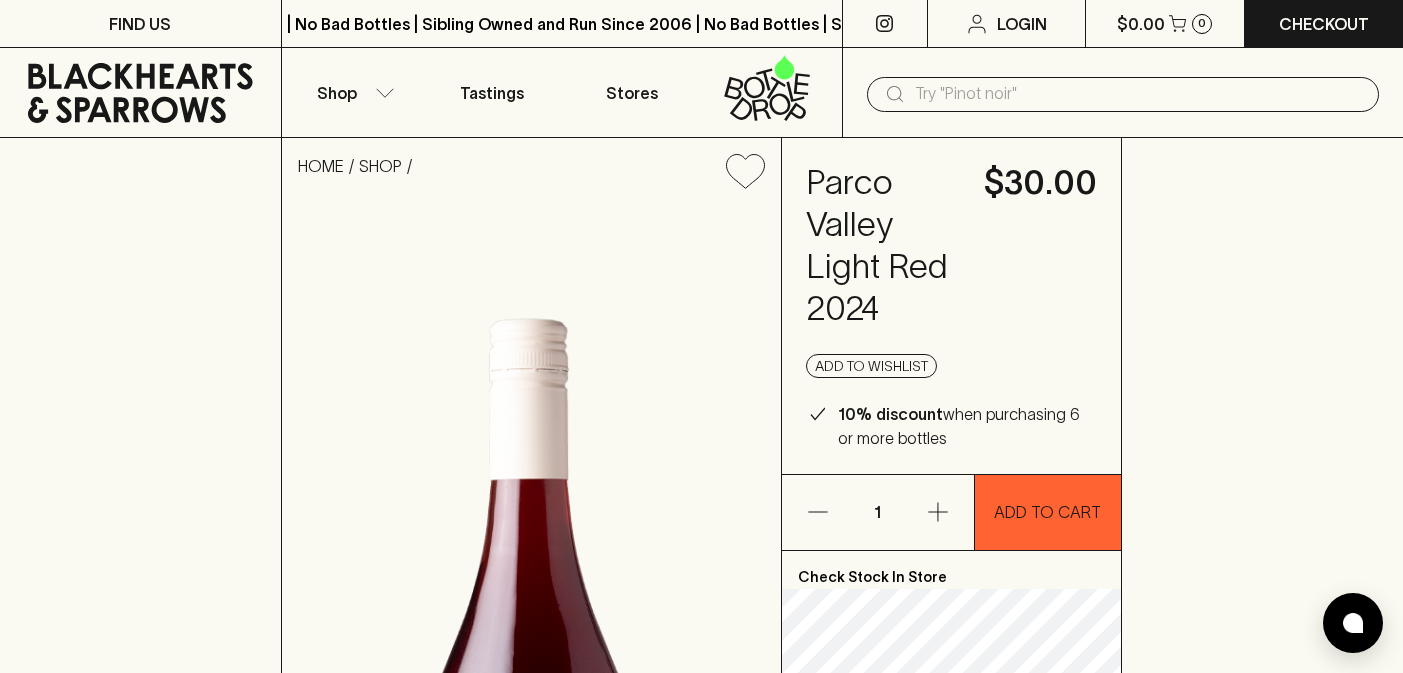click at bounding box center [1139, 94] 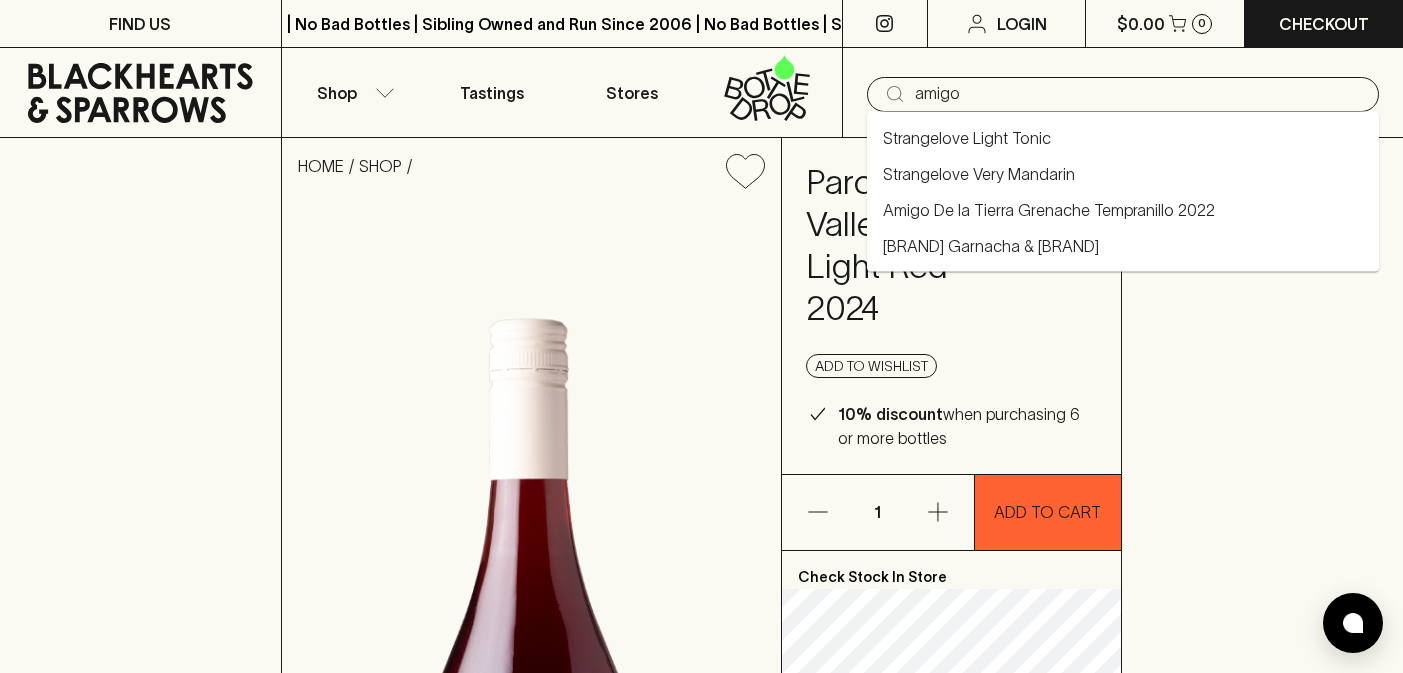 click on "Amigo De la Tierra Grenache Tempranillo 2022" at bounding box center [1049, 210] 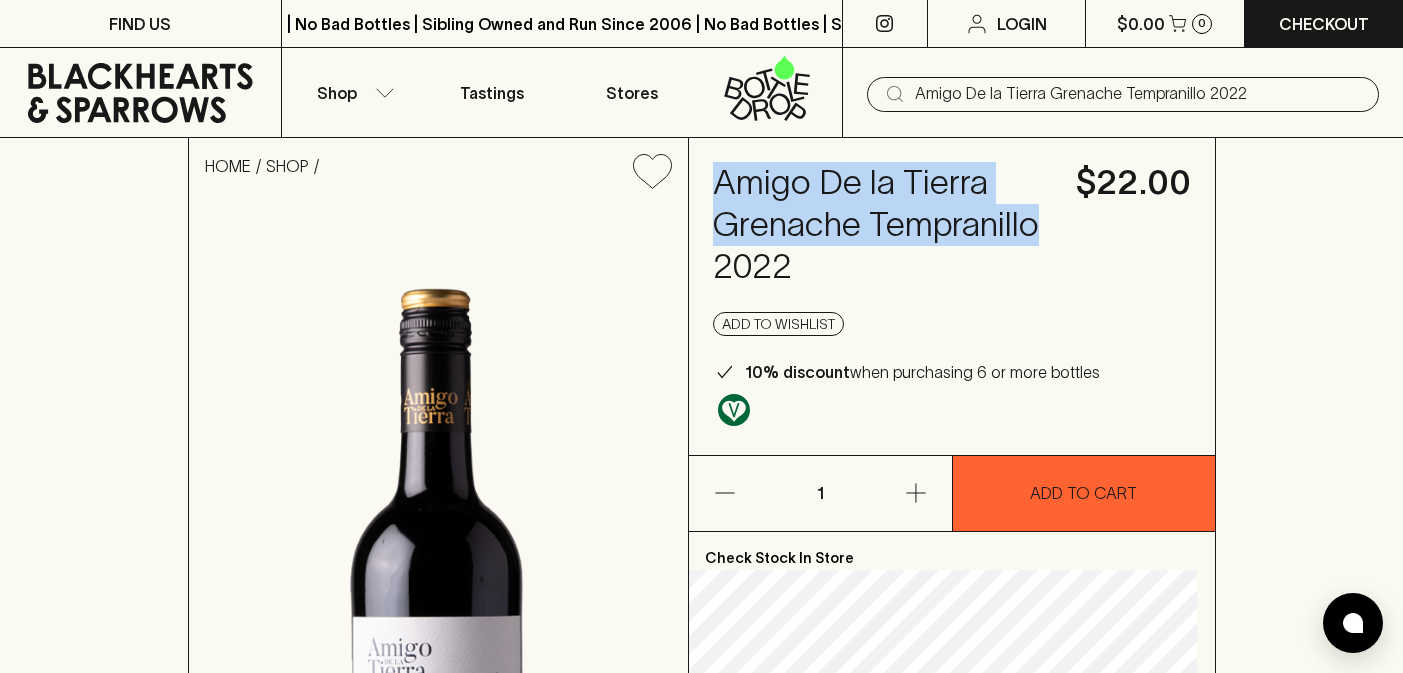 drag, startPoint x: 724, startPoint y: 178, endPoint x: 890, endPoint y: 262, distance: 186.043 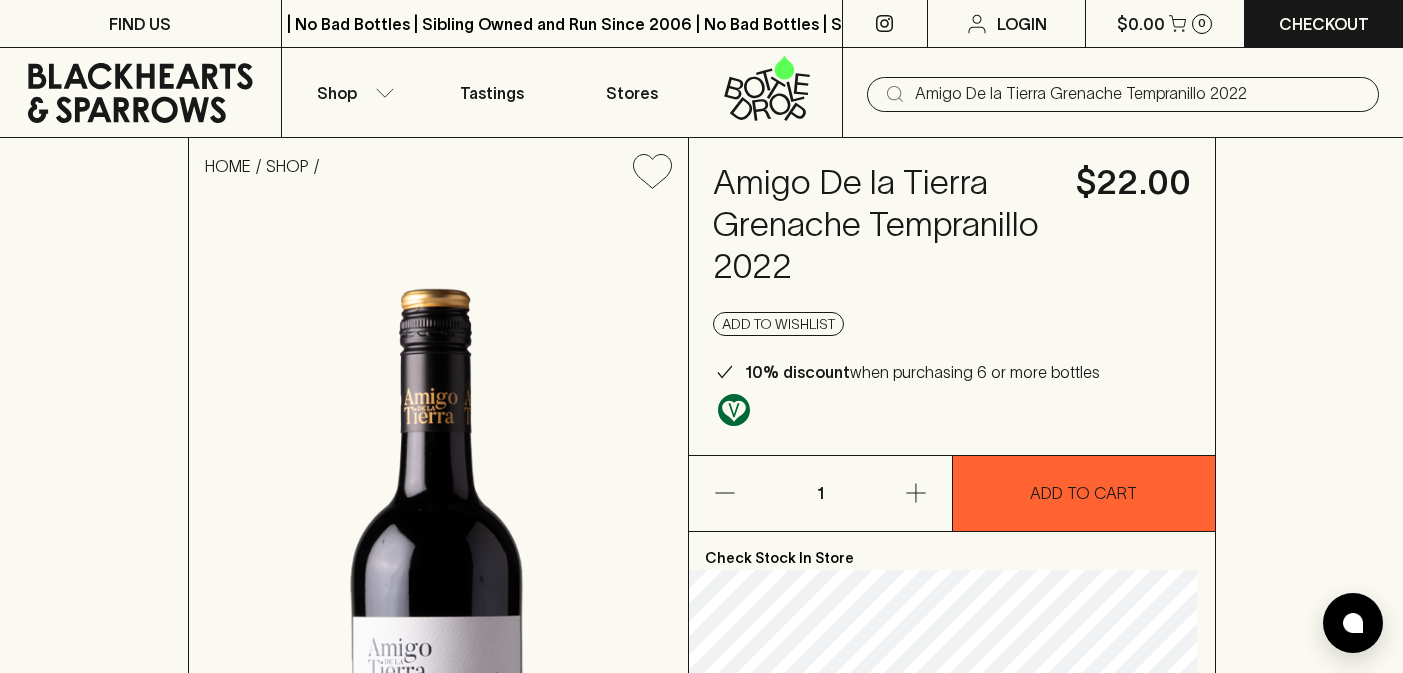 click on "Amigo De la Tierra Grenache Tempranillo 2022" at bounding box center (1139, 94) 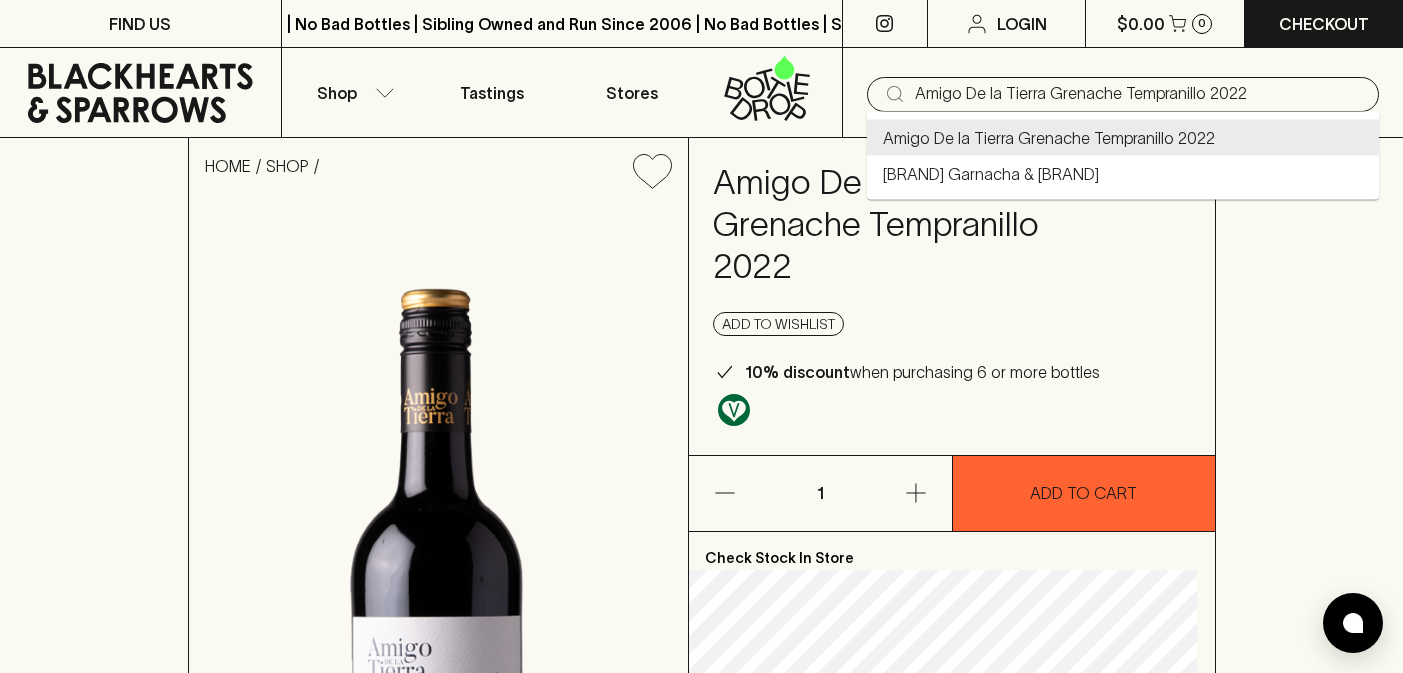 click on "Amigo De la Tierra Grenache Tempranillo 2022" at bounding box center (1139, 94) 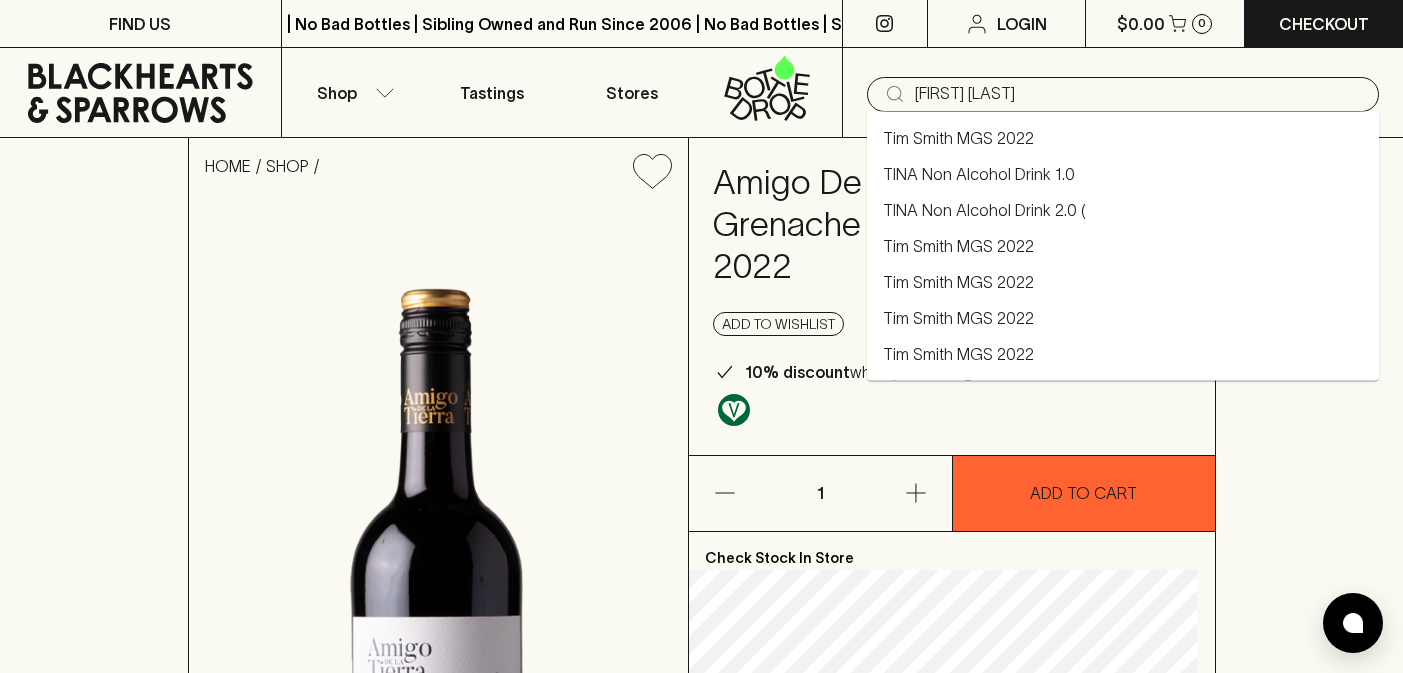 click on "Tim Smith MGS 2022" at bounding box center [958, 138] 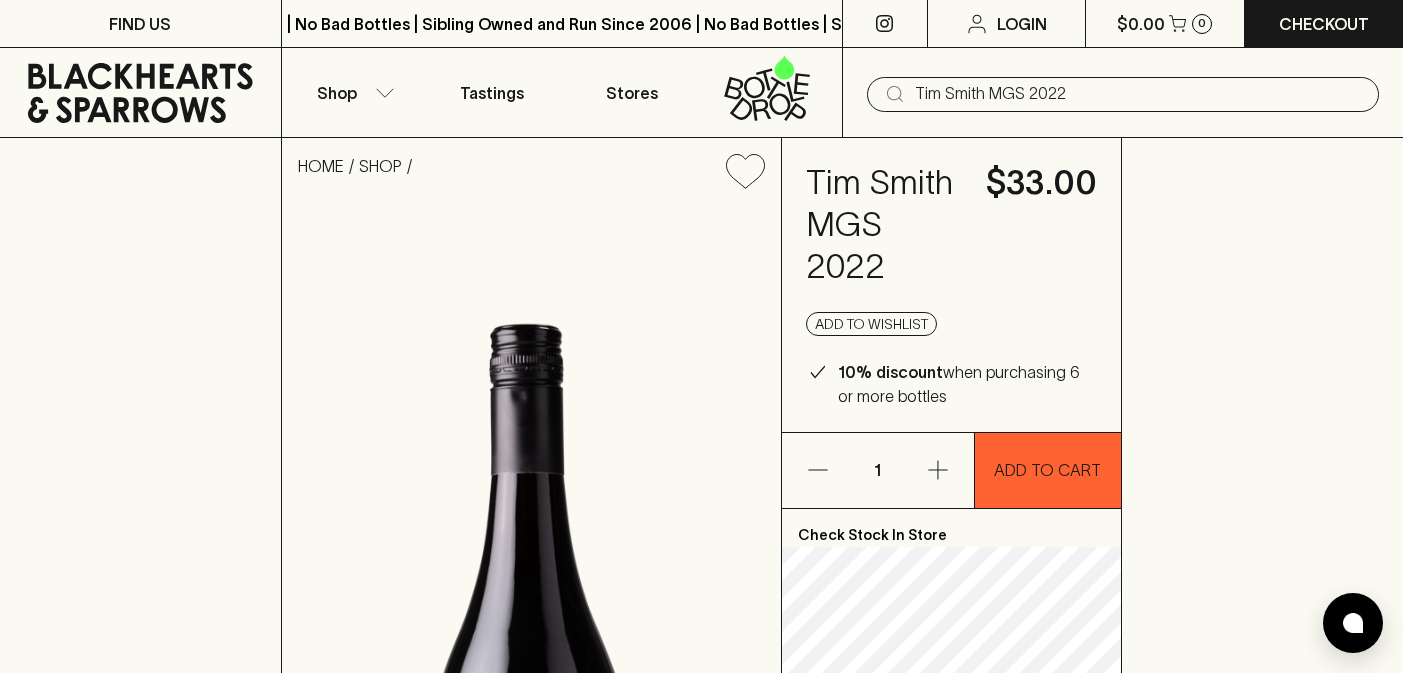 scroll, scrollTop: 2, scrollLeft: 0, axis: vertical 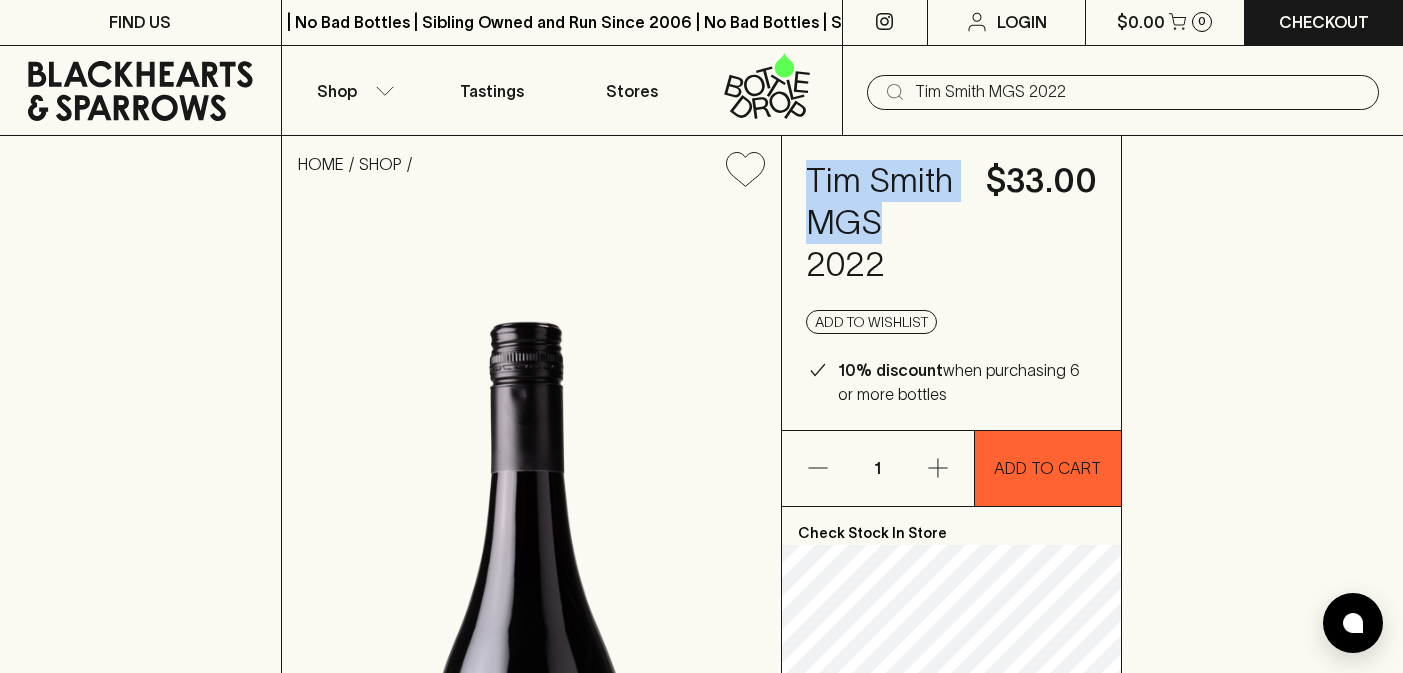 drag, startPoint x: 807, startPoint y: 190, endPoint x: 884, endPoint y: 233, distance: 88.19297 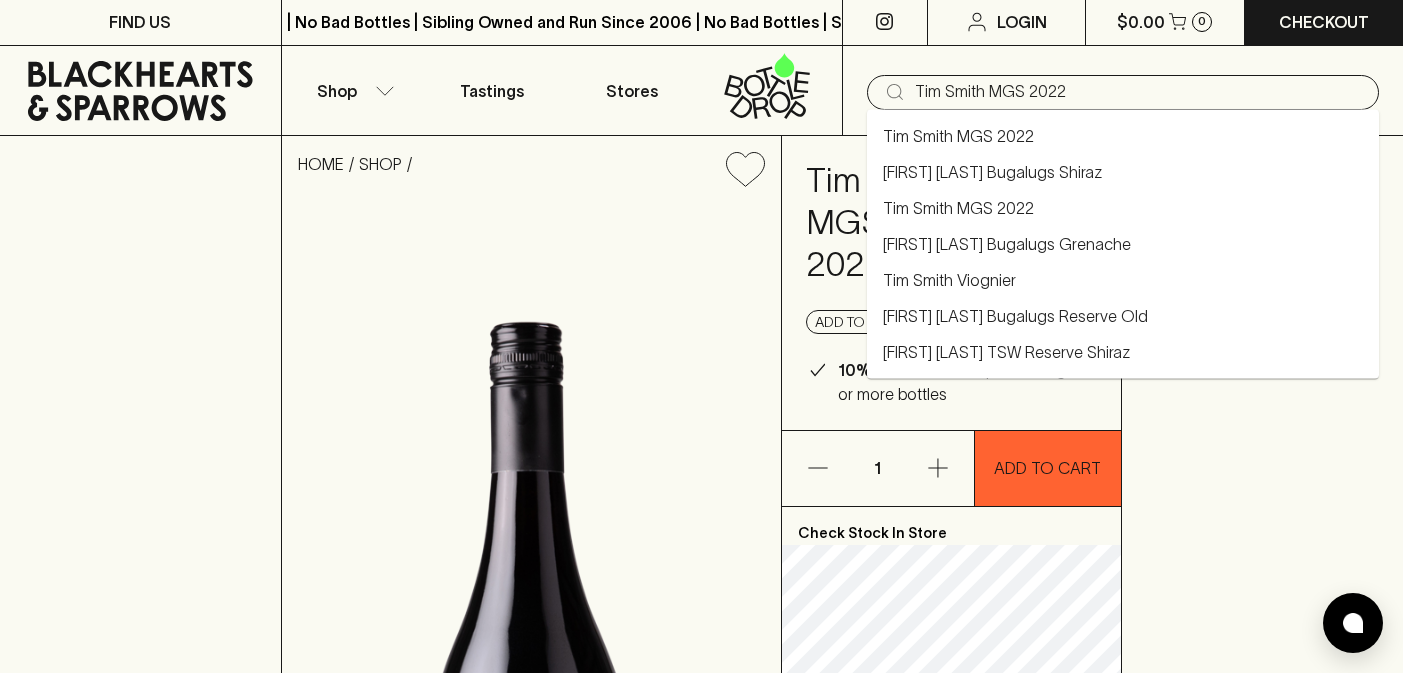 click on "Tim Smith MGS 2022" at bounding box center [1139, 92] 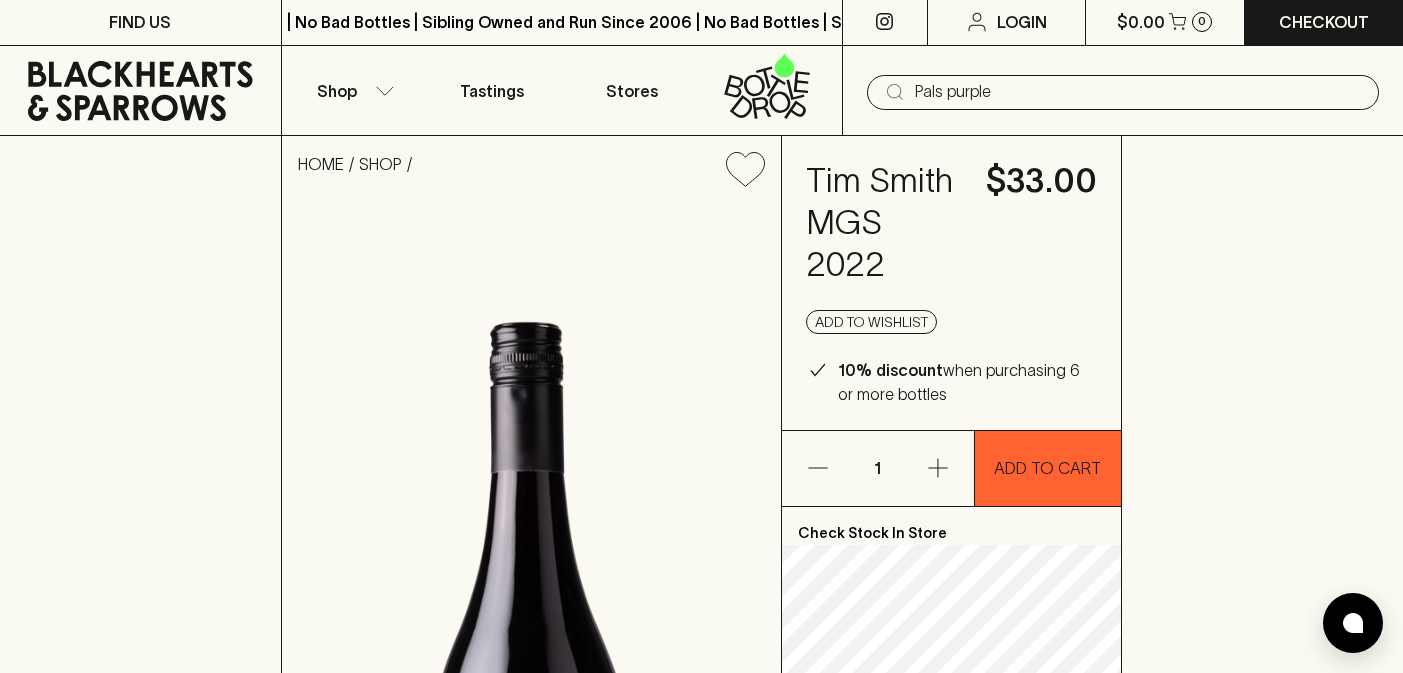 type on "Tim Smith MGS 2022" 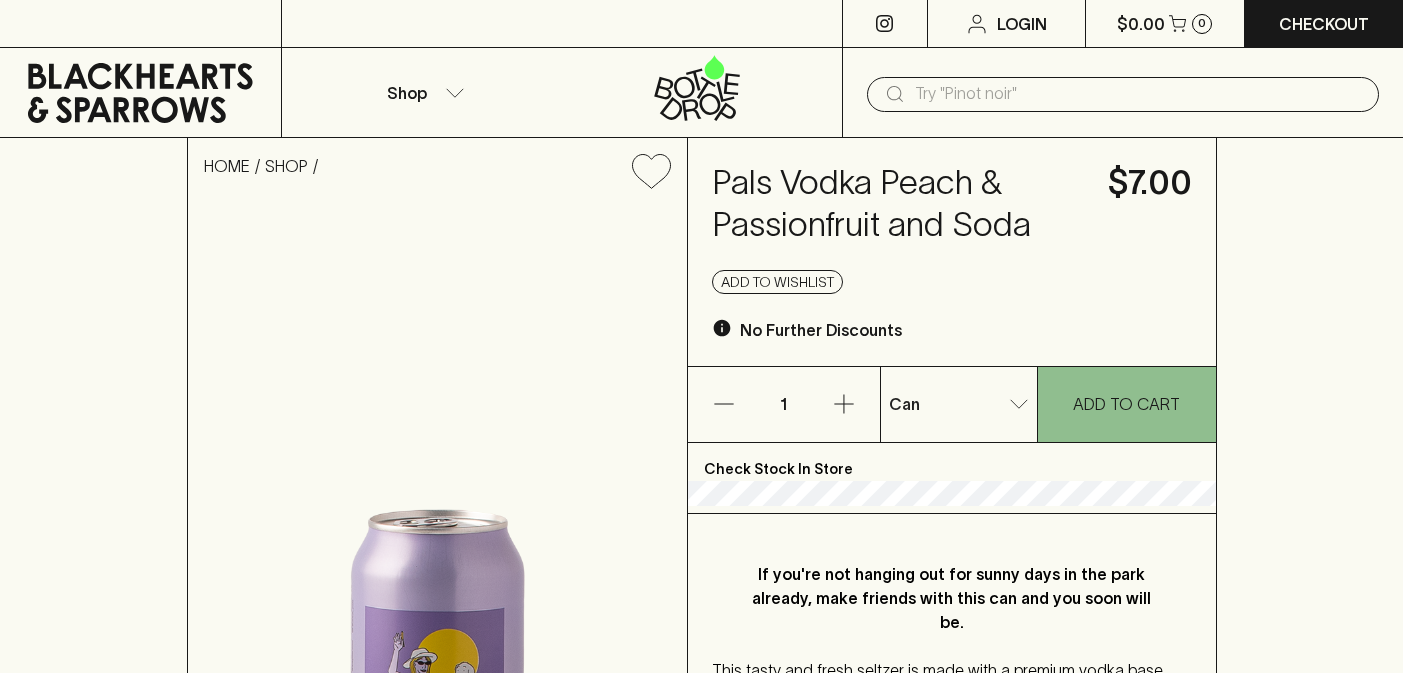 scroll, scrollTop: 0, scrollLeft: 0, axis: both 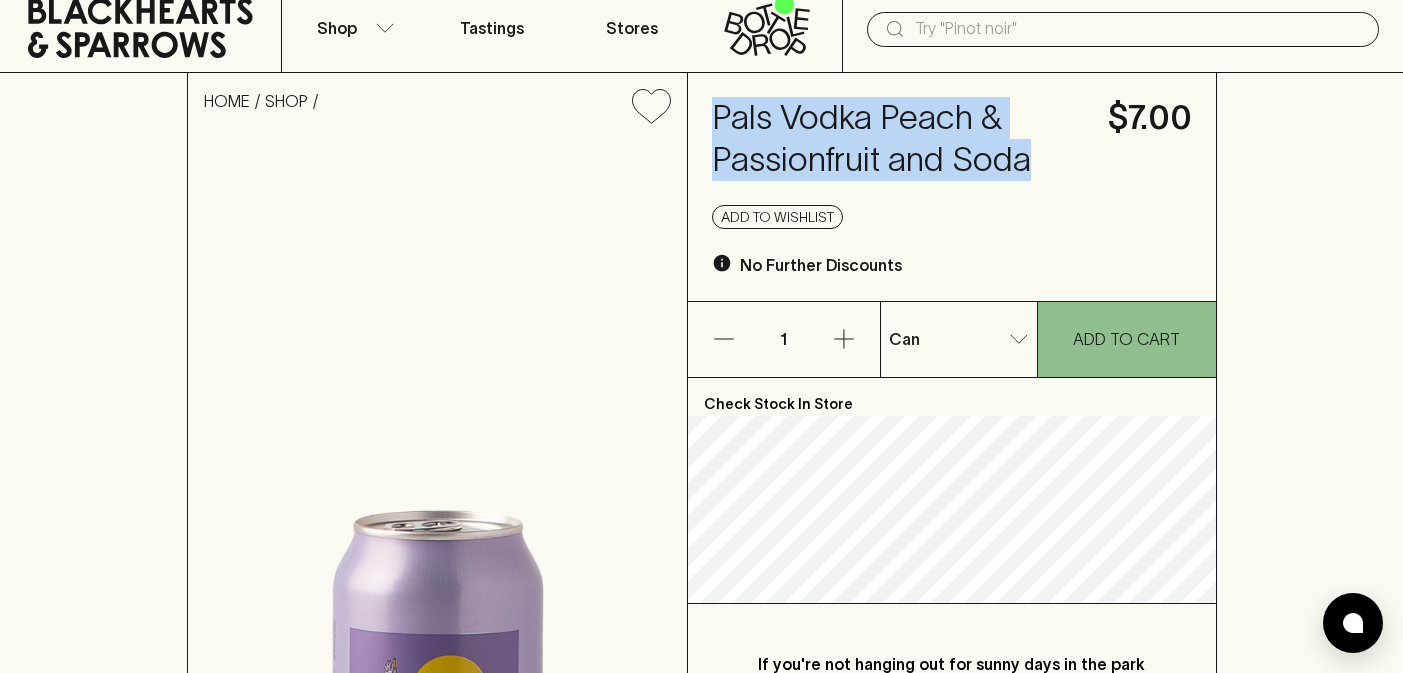 drag, startPoint x: 1016, startPoint y: 154, endPoint x: 714, endPoint y: 117, distance: 304.25812 